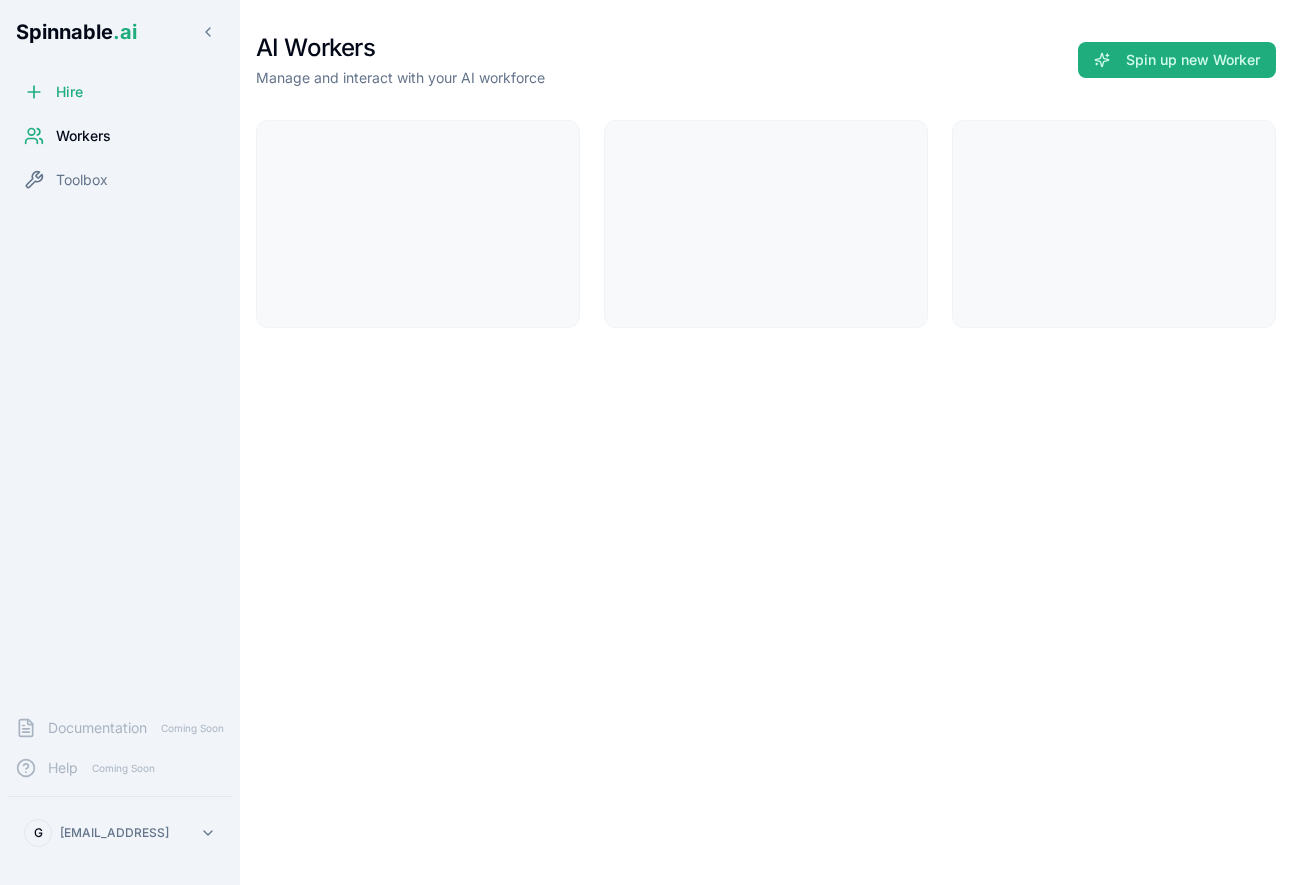 scroll, scrollTop: 0, scrollLeft: 0, axis: both 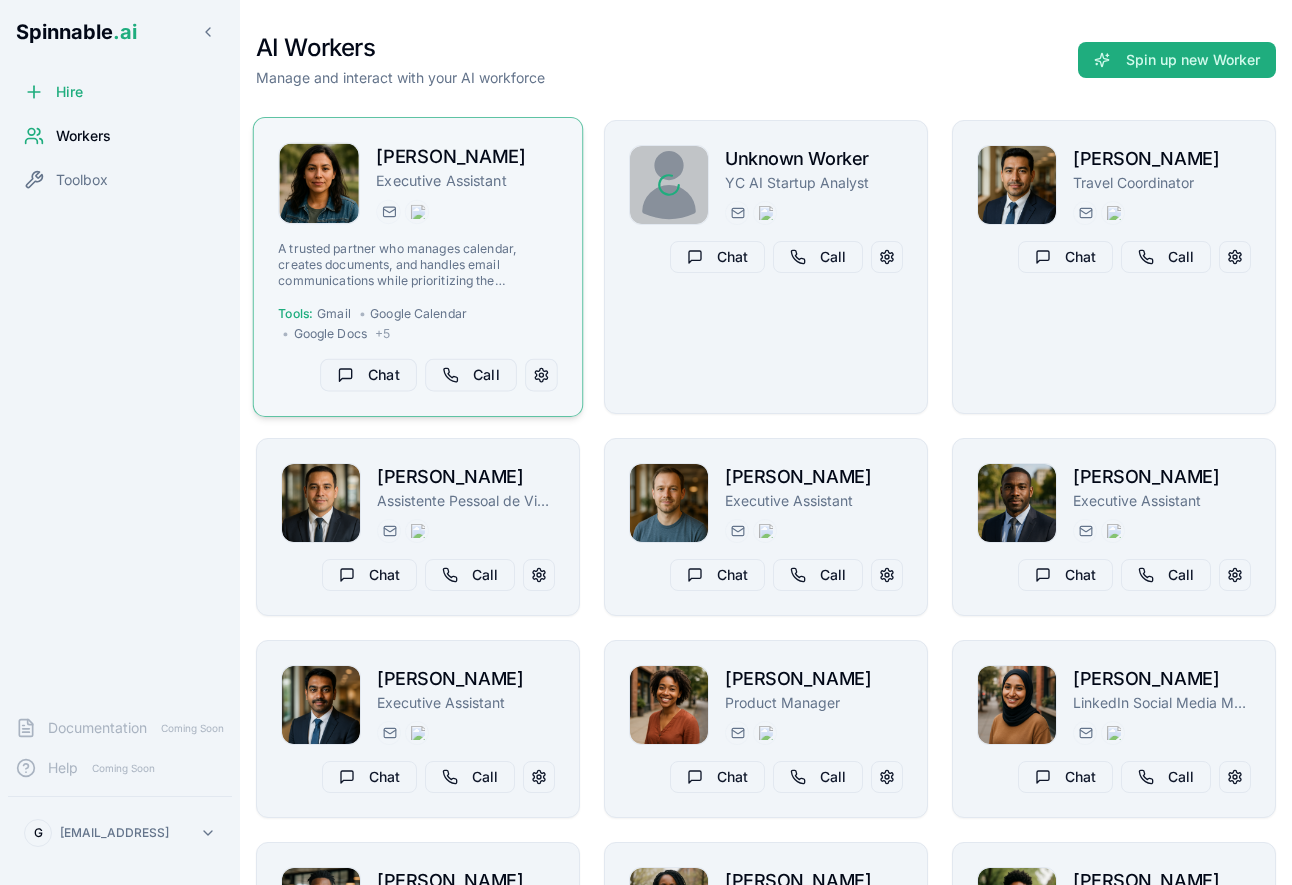 click on "Executive Assistant" at bounding box center (467, 181) 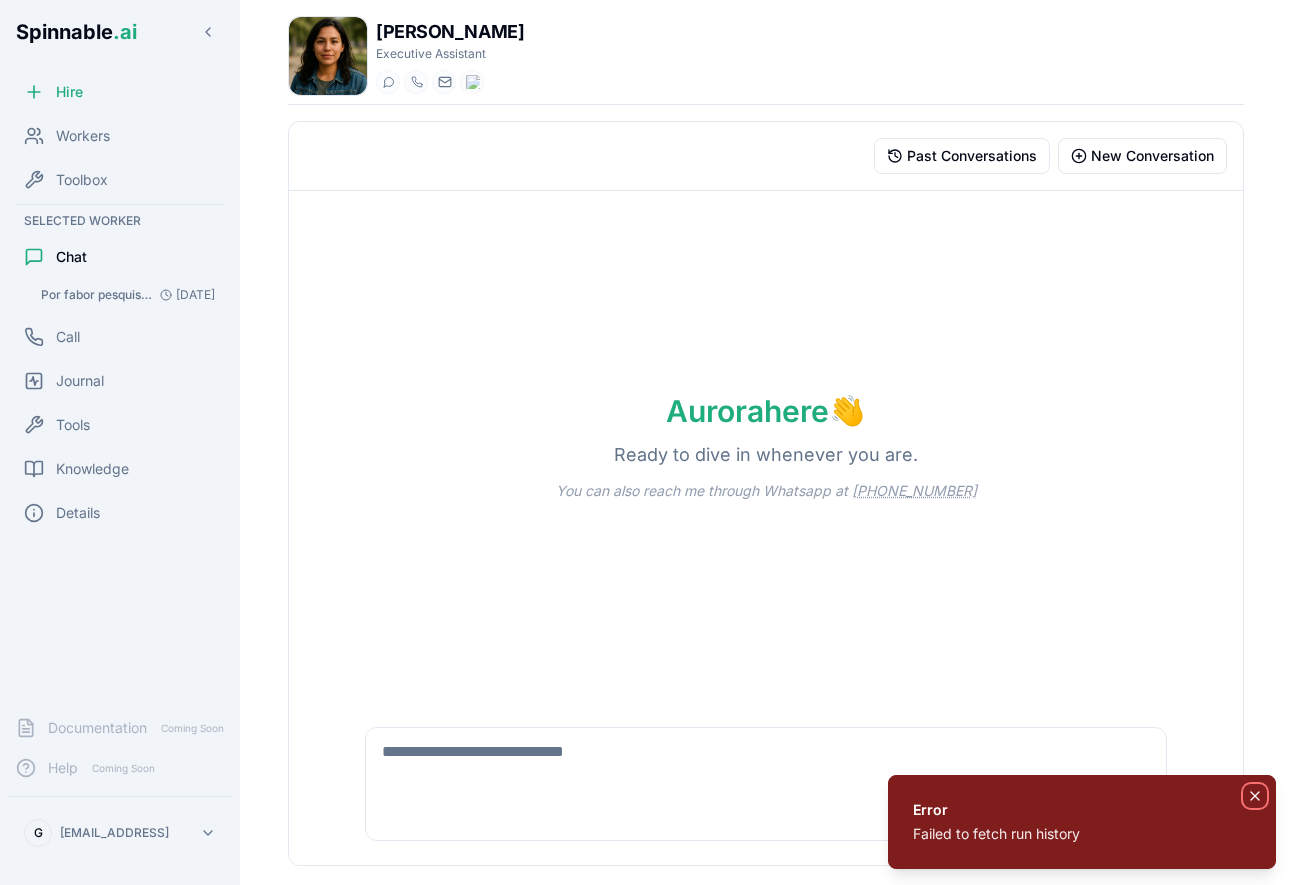 click 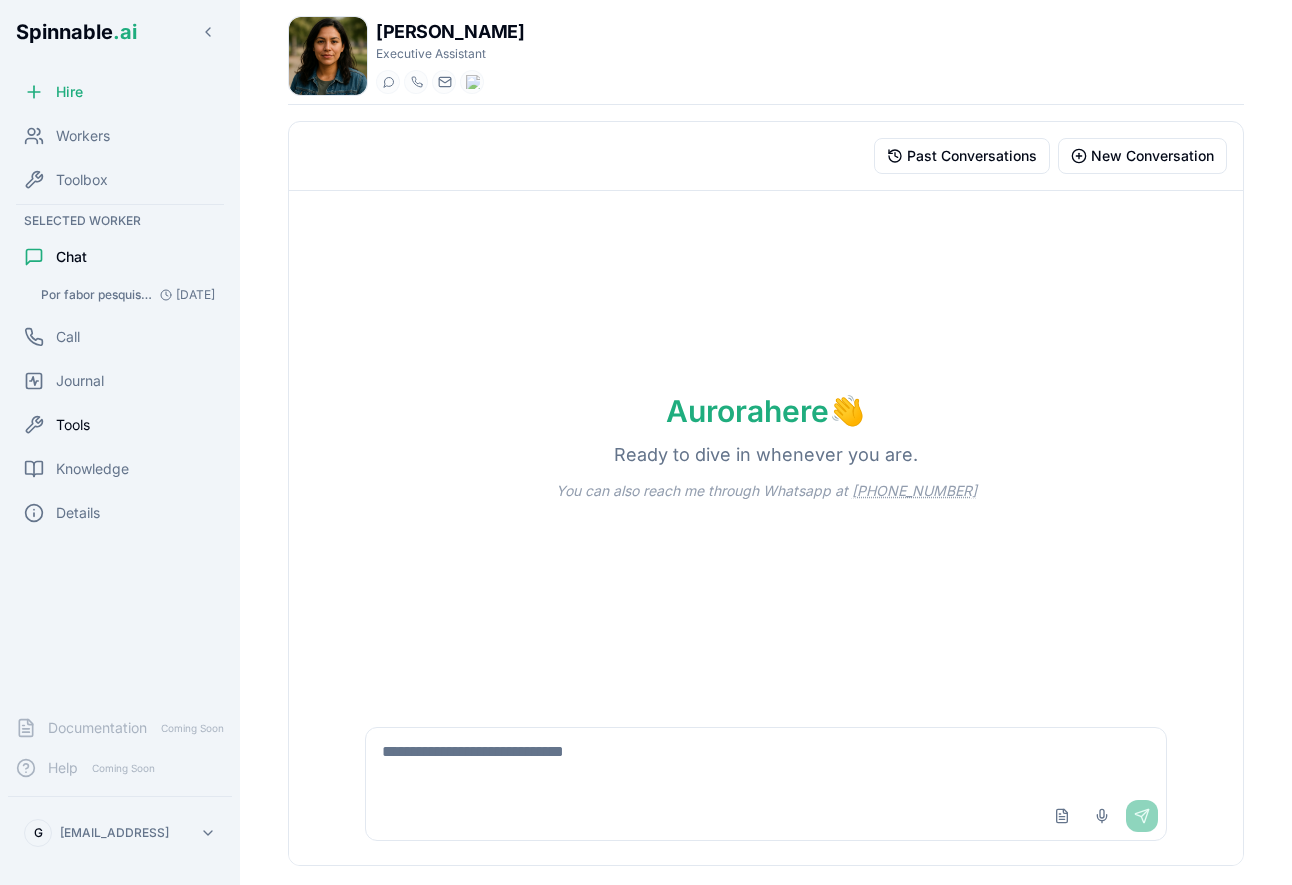 click on "Tools" at bounding box center (120, 425) 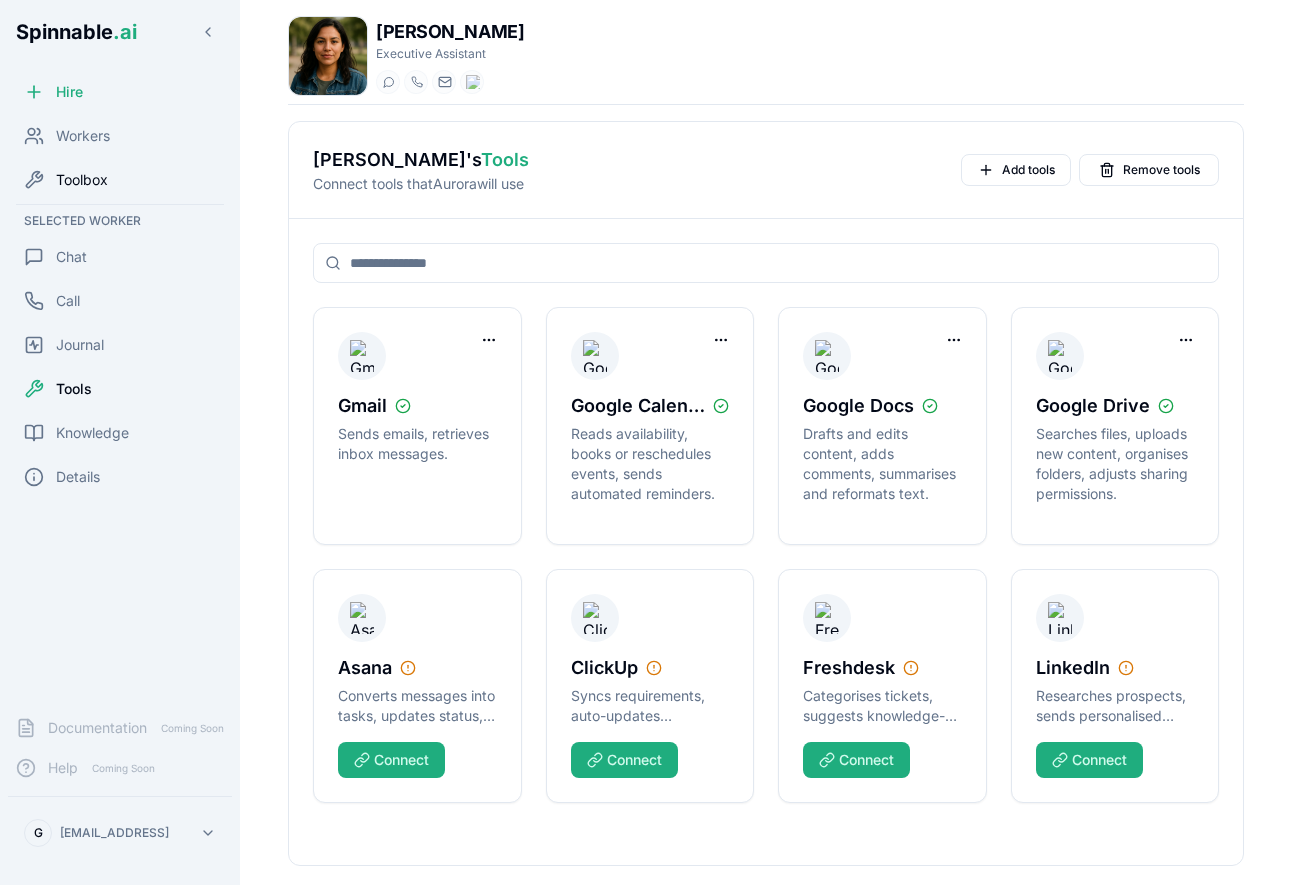 click on "Toolbox" at bounding box center (120, 180) 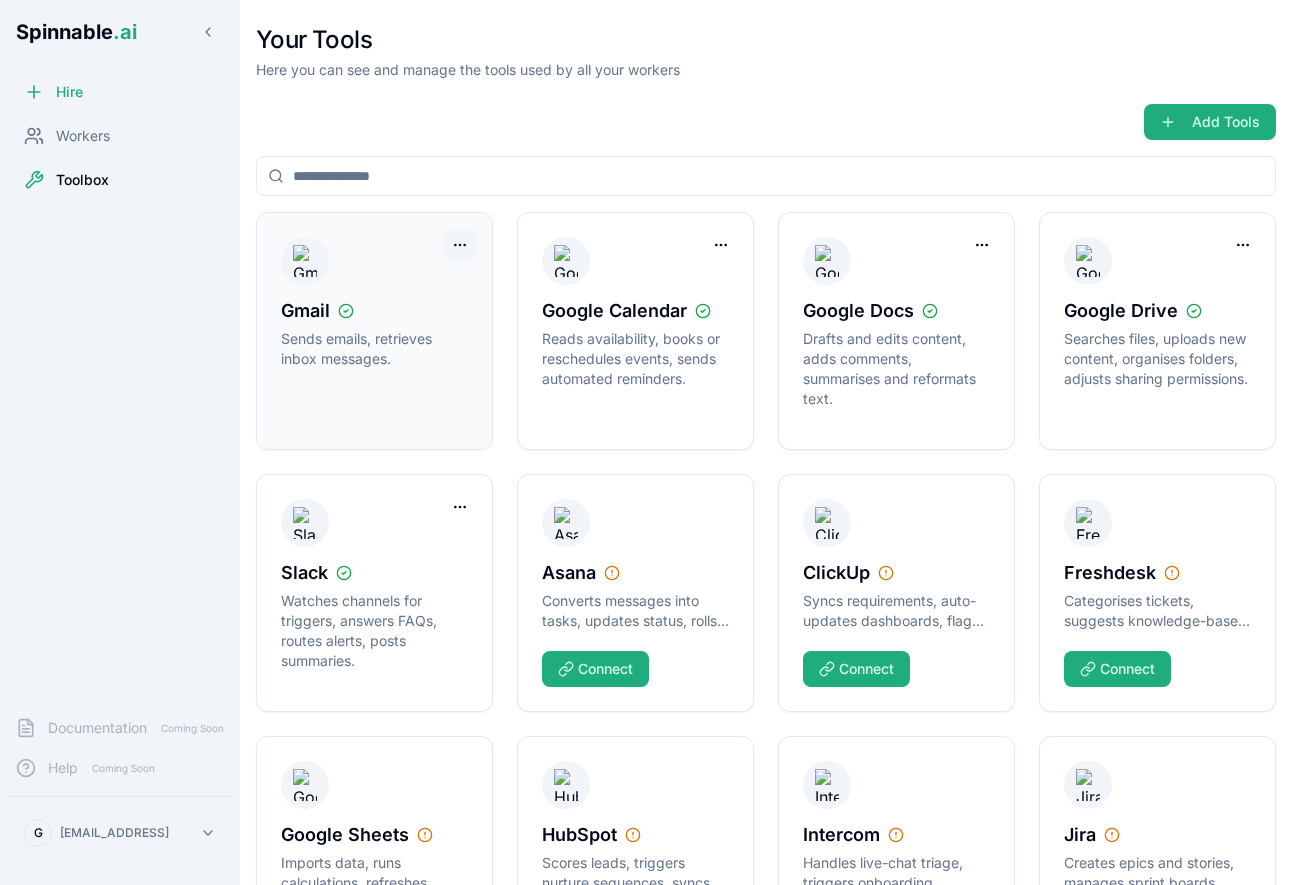 click on "Spinnable .ai Hire Workers Toolbox Documentation Coming Soon Help Coming Soon G [EMAIL_ADDRESS] Your Tools Here you can see and manage the tools used by all your workers Add Tools       Gmail Sends emails, retrieves inbox messages.       Google Calendar Reads availability, books or reschedules events, sends automated reminders.       Google Docs Drafts and edits content, adds comments, summarises and reformats text.       Google Drive Searches files, uploads new content, organises folders, adjusts sharing permissions.       Slack Watches channels for triggers, answers FAQs, routes alerts, posts summaries.       Asana Converts messages into tasks, updates status, rolls progress into portfolios.   Connect     ClickUp Syncs requirements, auto-updates dashboards, flags goal progress.   Connect     Freshdesk Categorises tickets, suggests knowledge-base articles, automates satisfaction surveys.   Connect     Google Sheets Imports data, runs calculations, refreshes charts, exports clean CSVs.   Connect" at bounding box center (646, 442) 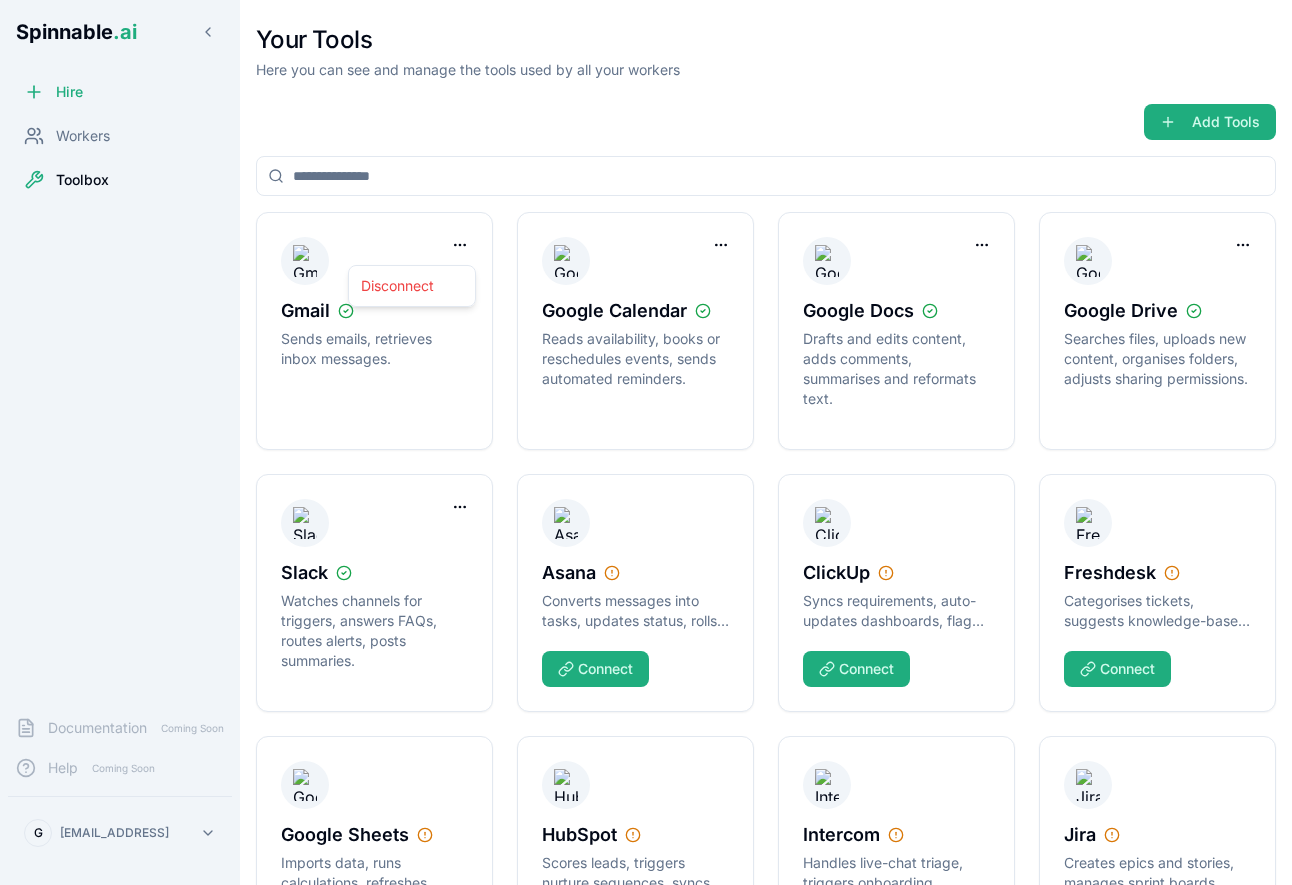 click on "Spinnable .ai Hire Workers Toolbox Documentation Coming Soon Help Coming Soon G [EMAIL_ADDRESS] Your Tools Here you can see and manage the tools used by all your workers Add Tools       Gmail Sends emails, retrieves inbox messages.       Google Calendar Reads availability, books or reschedules events, sends automated reminders.       Google Docs Drafts and edits content, adds comments, summarises and reformats text.       Google Drive Searches files, uploads new content, organises folders, adjusts sharing permissions.       Slack Watches channels for triggers, answers FAQs, routes alerts, posts summaries.       Asana Converts messages into tasks, updates status, rolls progress into portfolios.   Connect     ClickUp Syncs requirements, auto-updates dashboards, flags goal progress.   Connect     Freshdesk Categorises tickets, suggests knowledge-base articles, automates satisfaction surveys.   Connect     Google Sheets Imports data, runs calculations, refreshes charts, exports clean CSVs.   Connect" at bounding box center [646, 442] 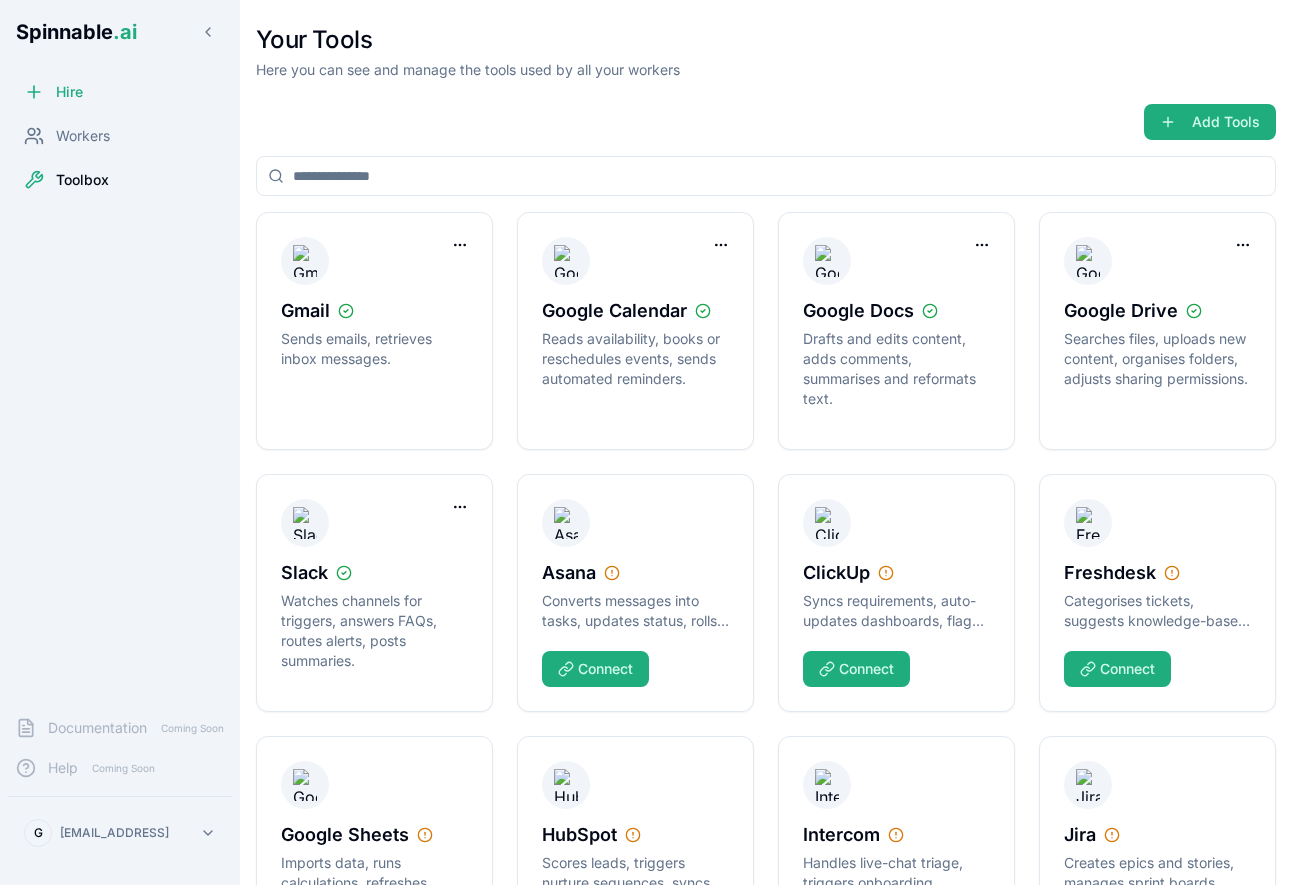 type 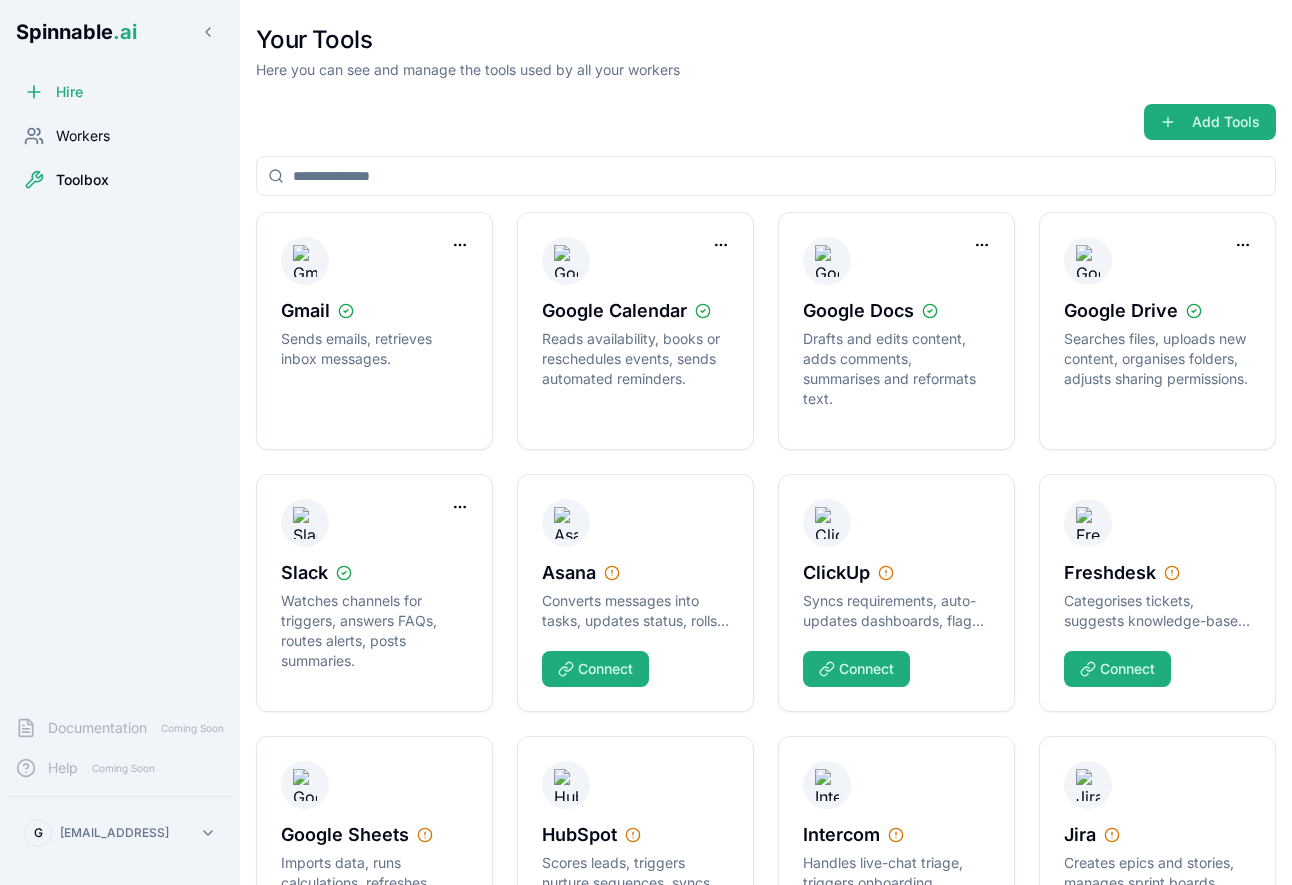 click on "Workers" at bounding box center [83, 136] 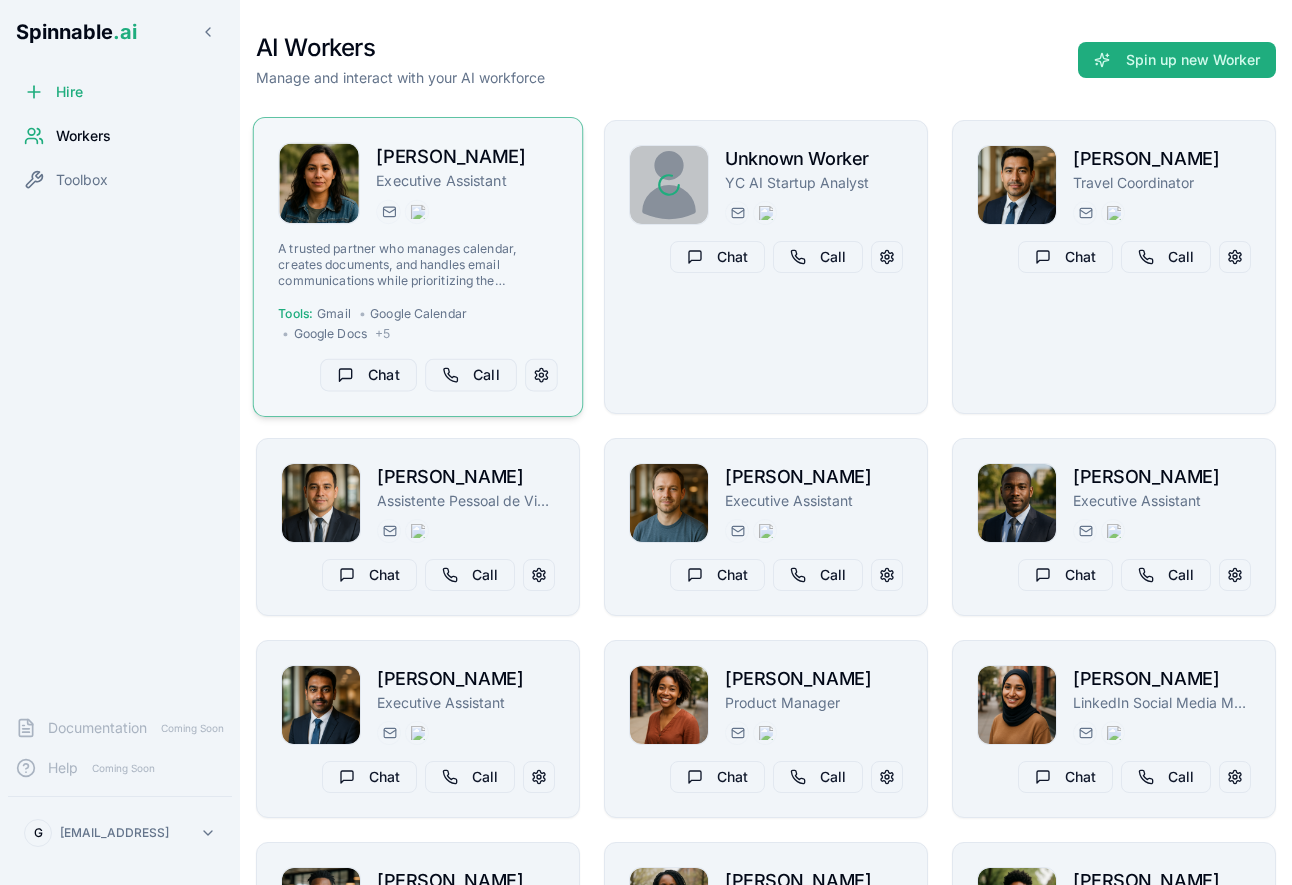 click on "A trusted partner who manages calendar, creates documents, and handles email communications while prioritizing the executive's focus time and preferences." at bounding box center (417, 264) 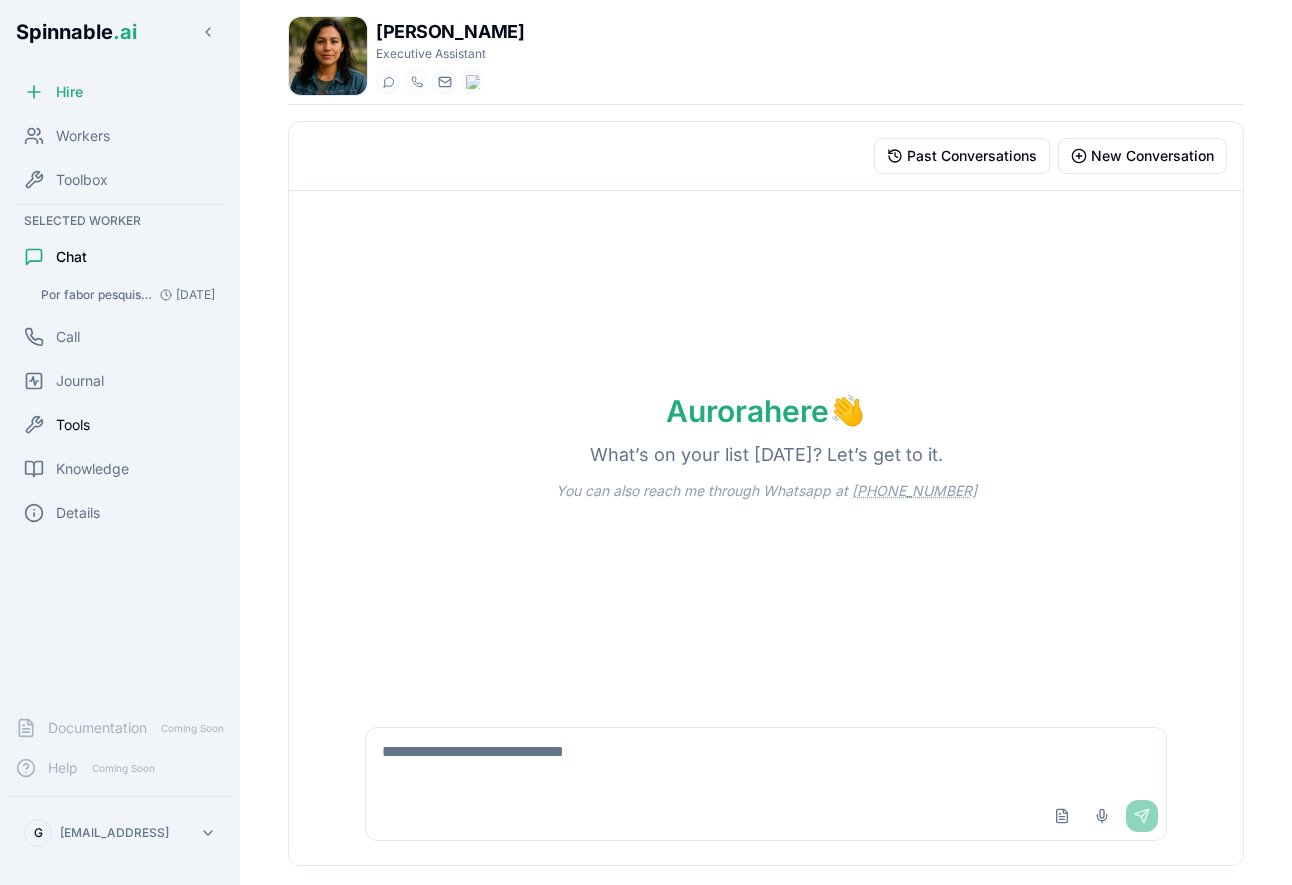 click on "Tools" at bounding box center [120, 425] 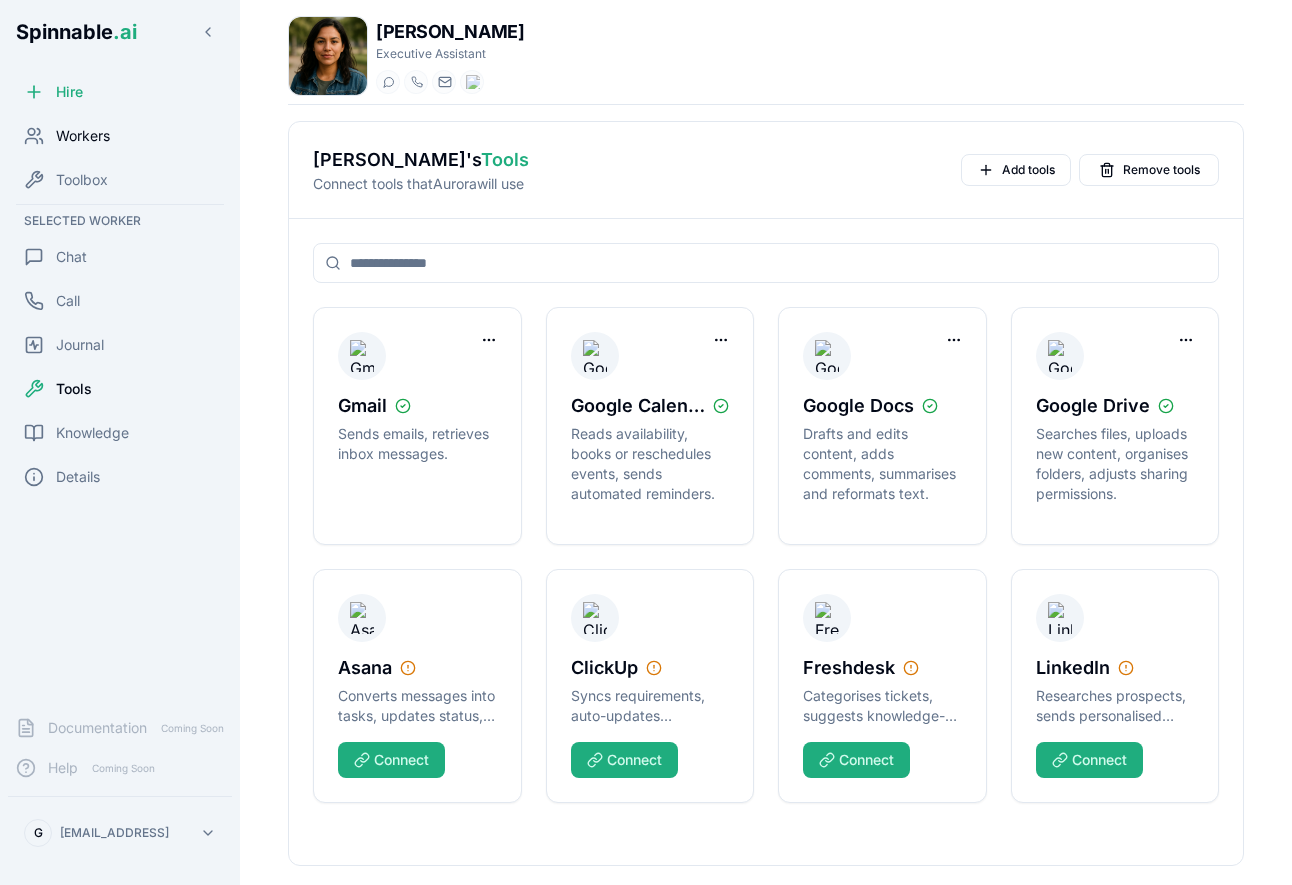 click on "Workers" at bounding box center (83, 136) 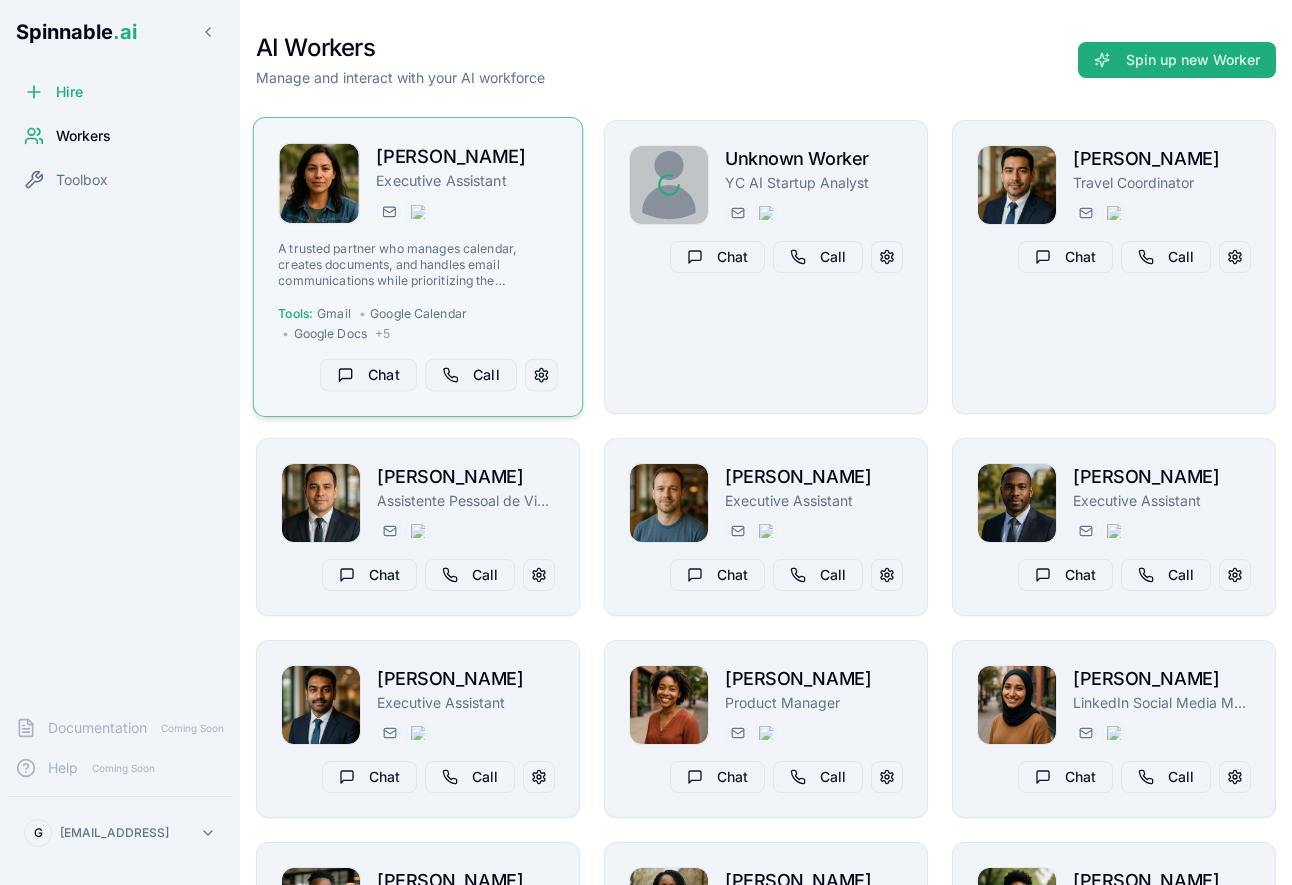 click on "[PERSON_NAME] Executive Assistant [PERSON_NAME][EMAIL_ADDRESS] [PHONE_NUMBER] A trusted partner who manages calendar, creates documents, and handles email communications while prioritizing the executive's focus time and preferences. Tools: Gmail • Google Calendar • Google Docs + 5 Chat Call" at bounding box center [417, 267] 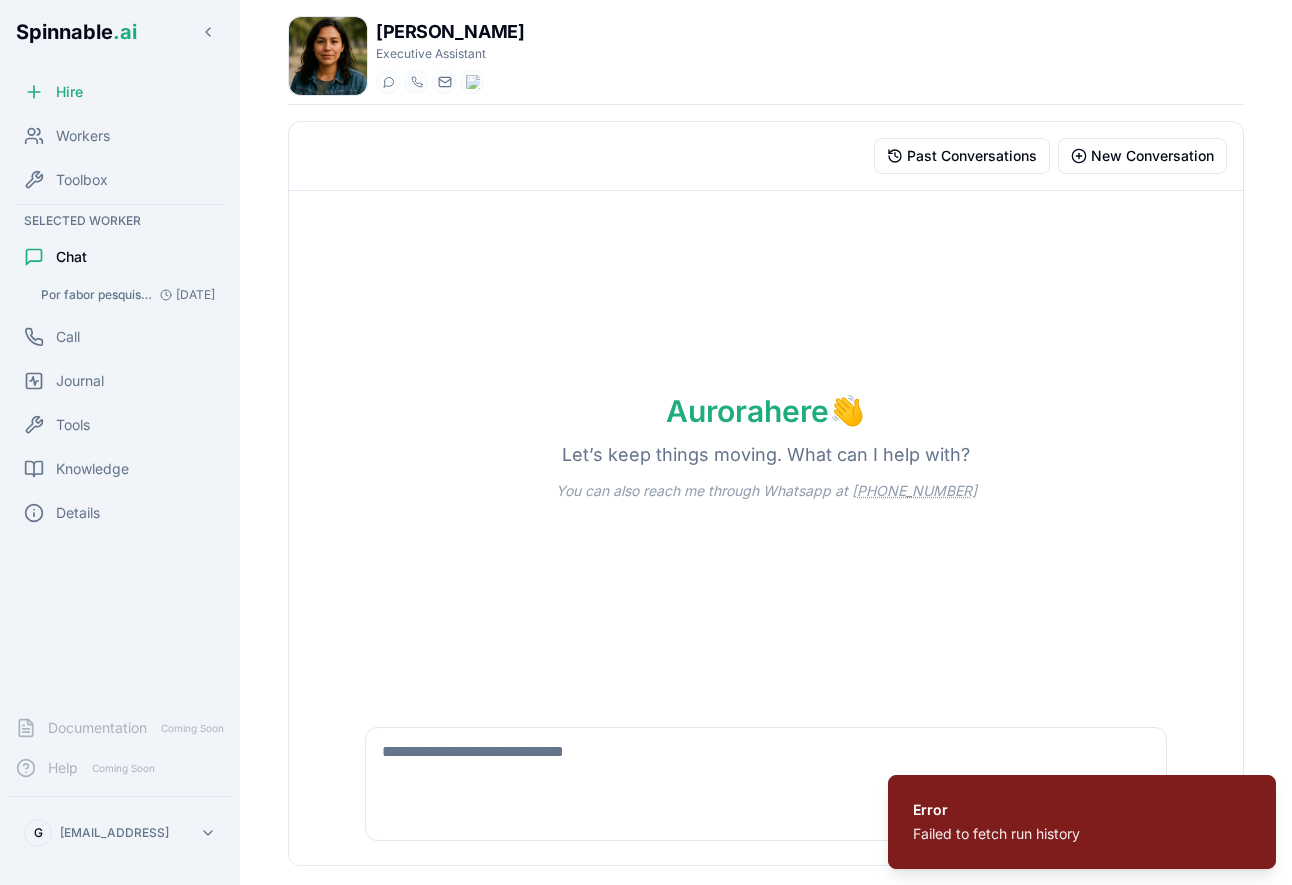 click on "Por fabor pesquisa os 10 golfistas com maior sucesso de todos os tempos e quantos majors cada um ..." at bounding box center [96, 295] 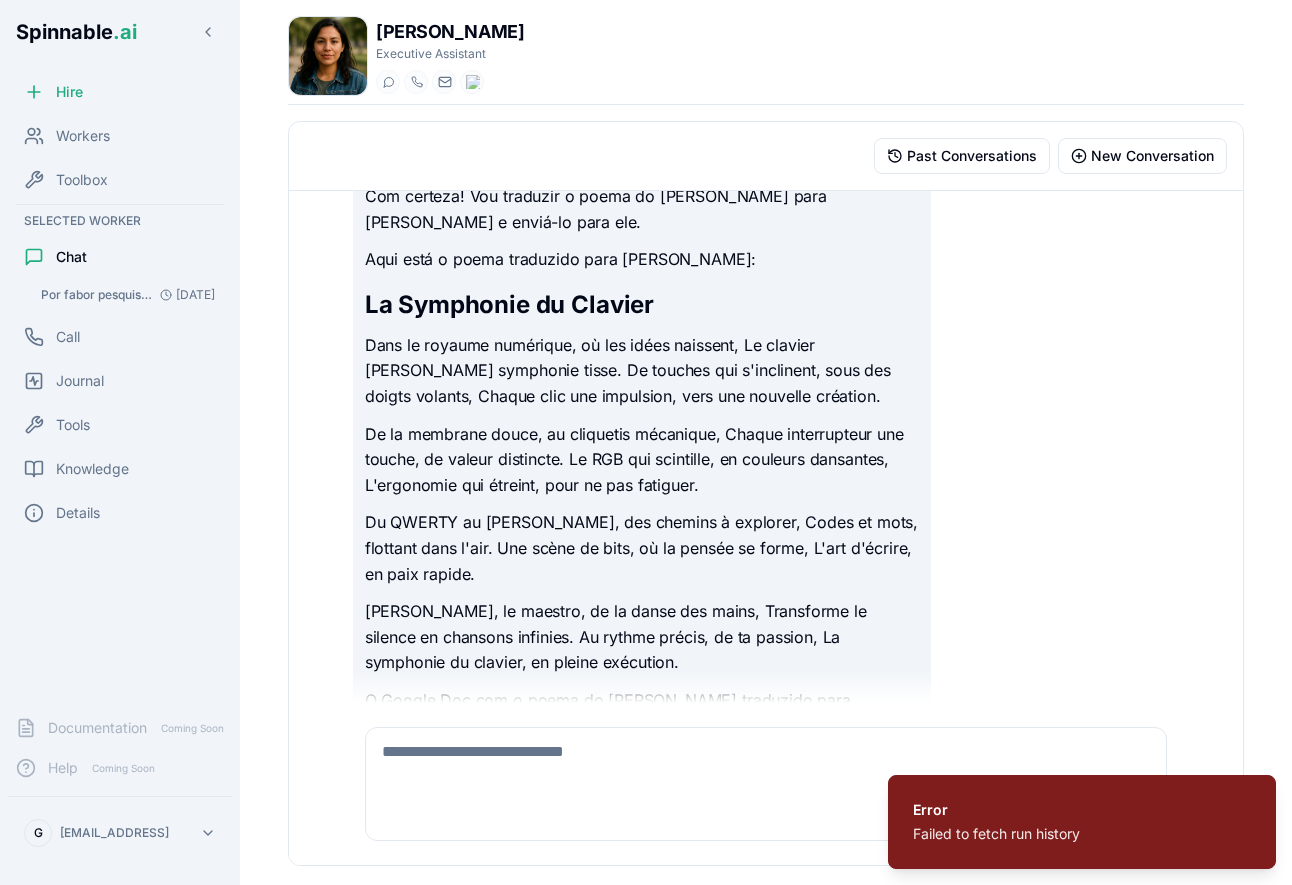 scroll, scrollTop: 2379, scrollLeft: 0, axis: vertical 